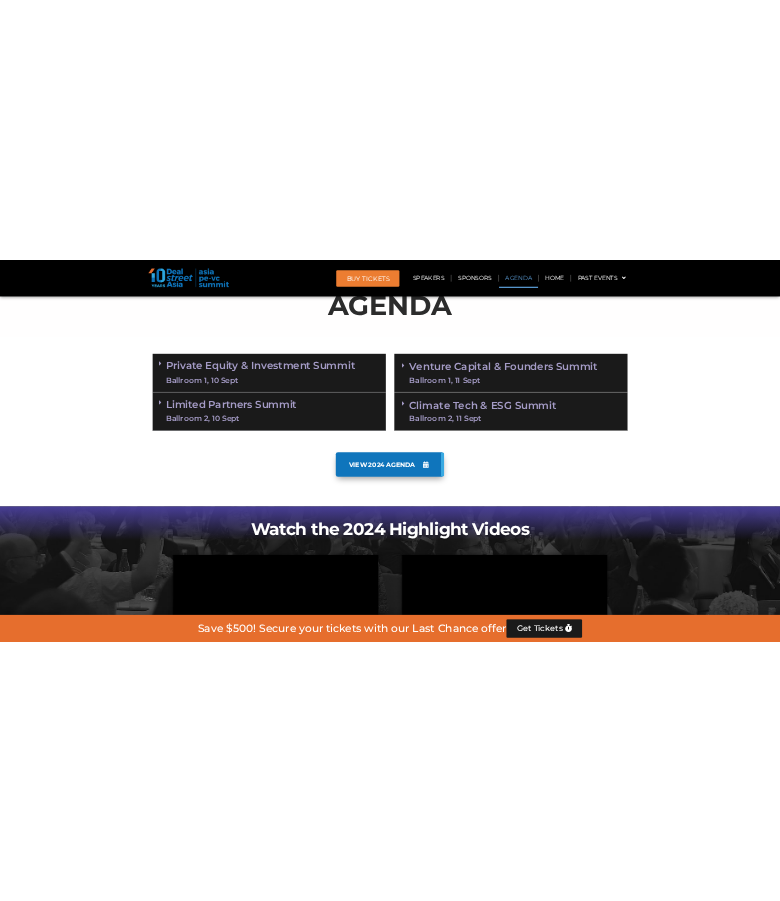 scroll, scrollTop: 1101, scrollLeft: 0, axis: vertical 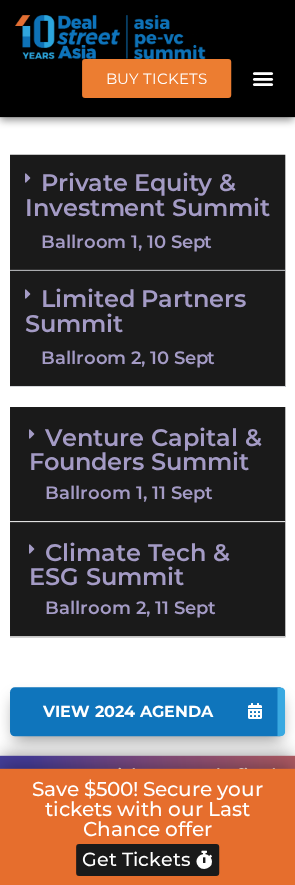 click 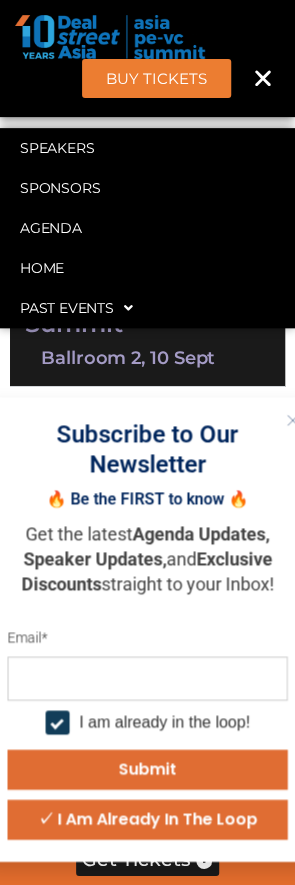 click 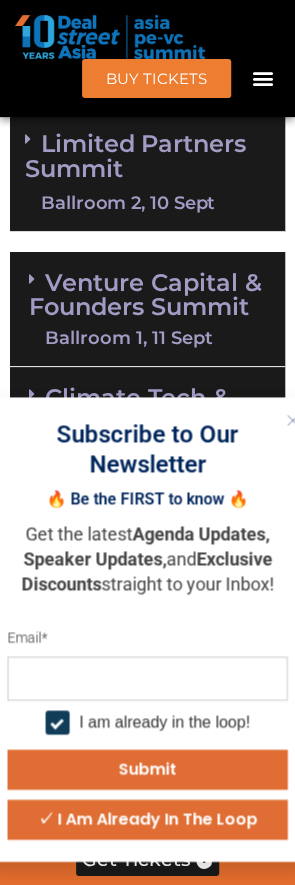scroll, scrollTop: 1636, scrollLeft: 0, axis: vertical 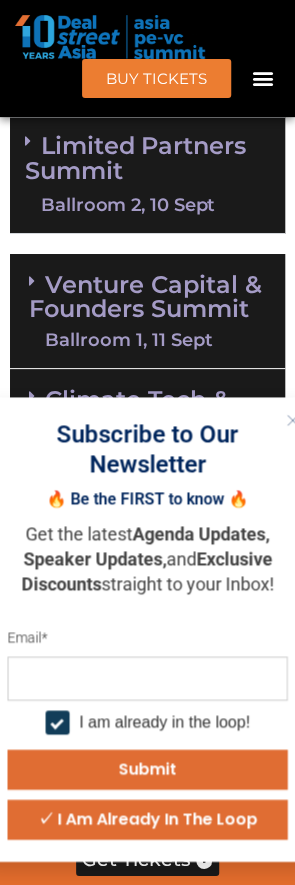 click 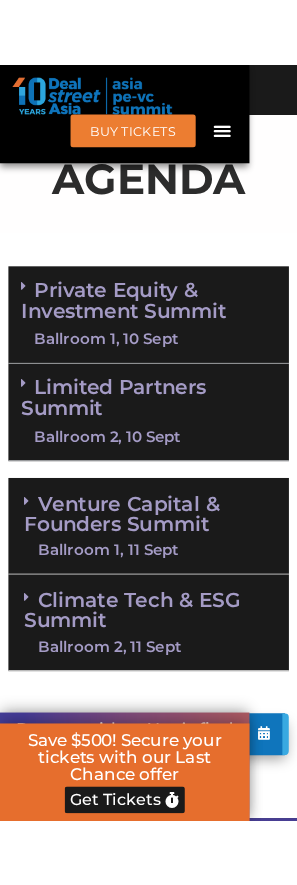 scroll, scrollTop: 1398, scrollLeft: 0, axis: vertical 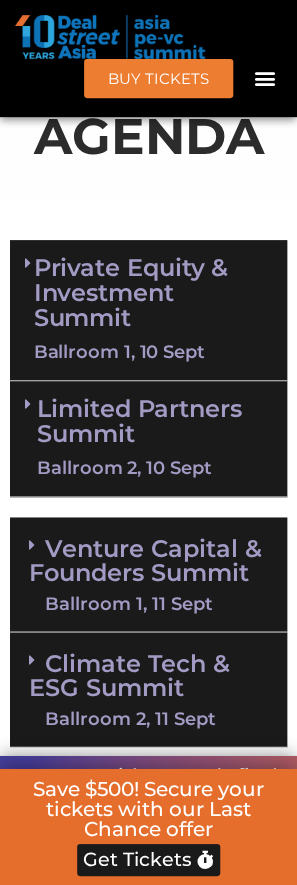 click at bounding box center [28, 263] 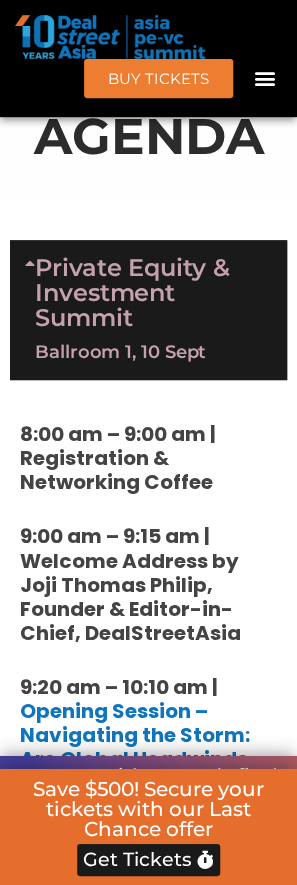 click at bounding box center (30, 263) 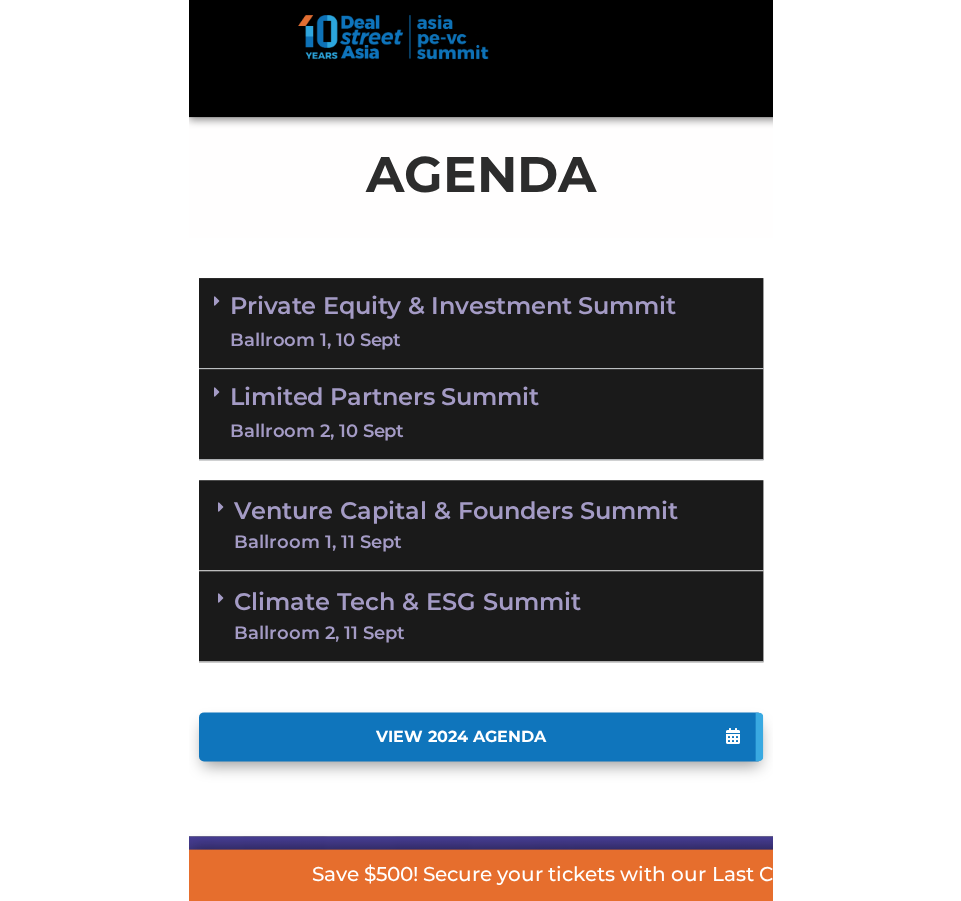 scroll, scrollTop: 1234, scrollLeft: 0, axis: vertical 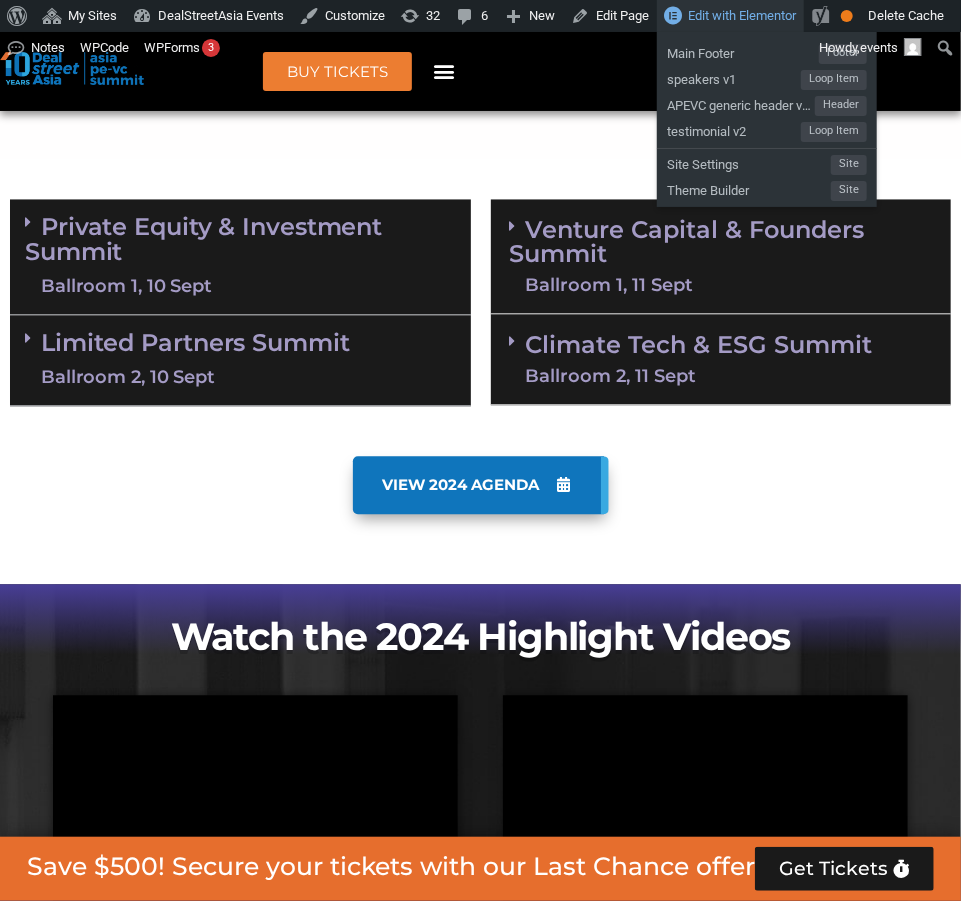 click on "Edit with Elementor" at bounding box center (742, 15) 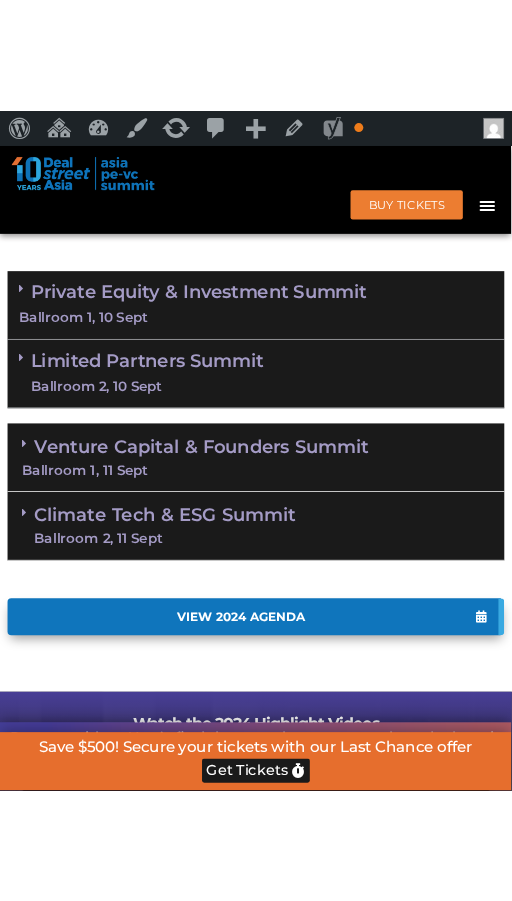 scroll, scrollTop: 1312, scrollLeft: 0, axis: vertical 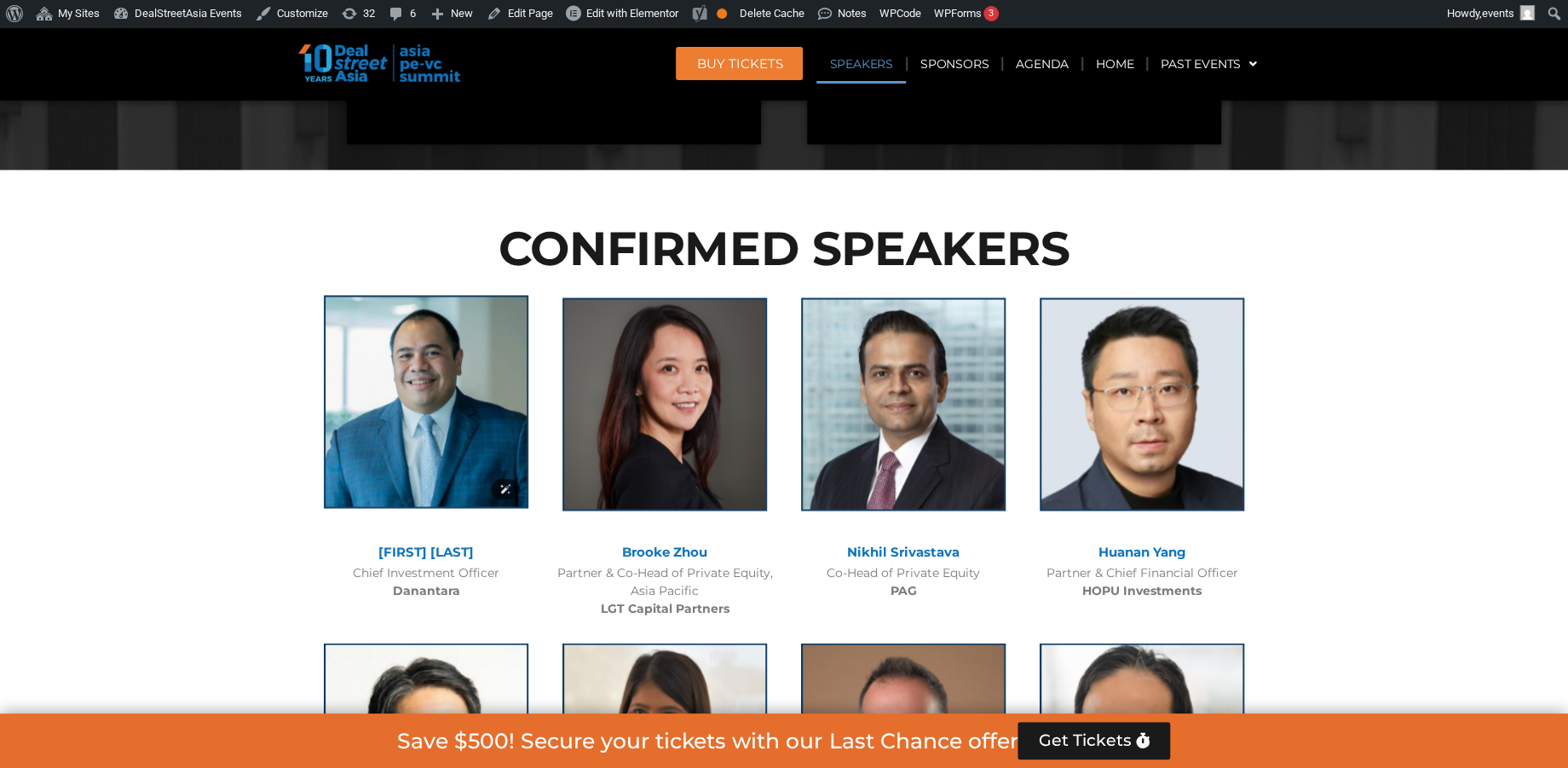 click 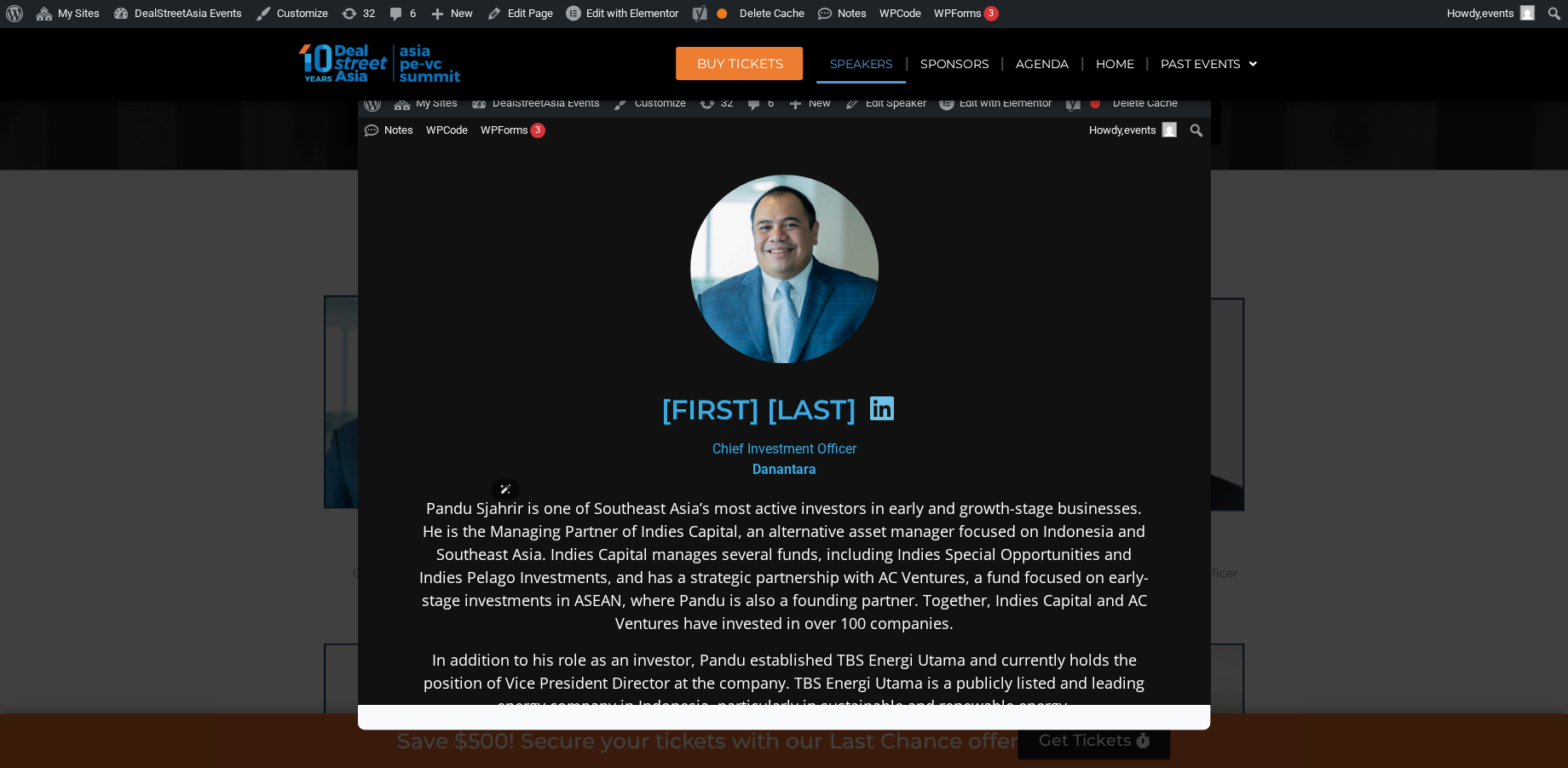 scroll, scrollTop: 0, scrollLeft: 0, axis: both 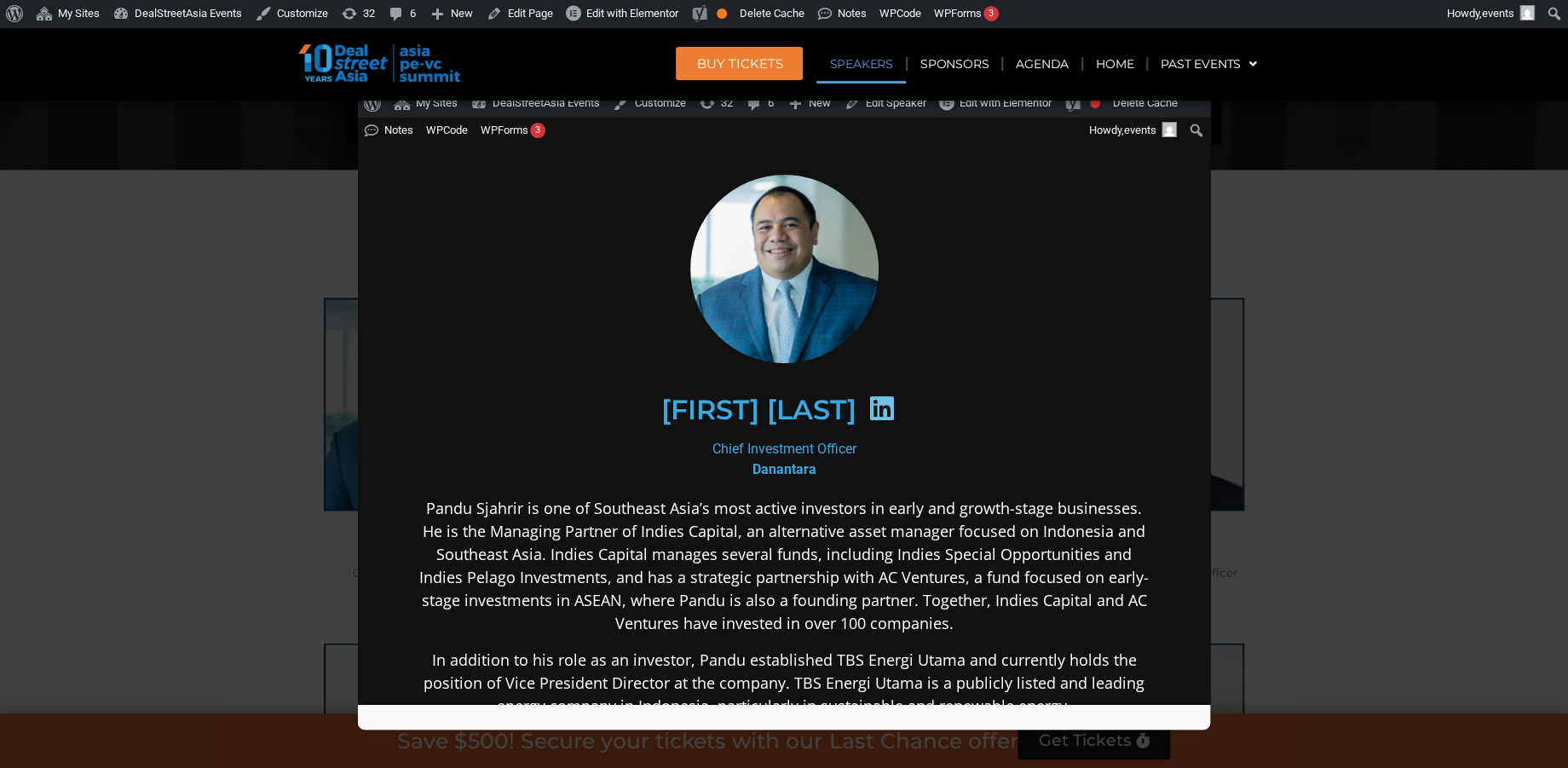 click on "Speaker Profile
×" at bounding box center [784, 384] 